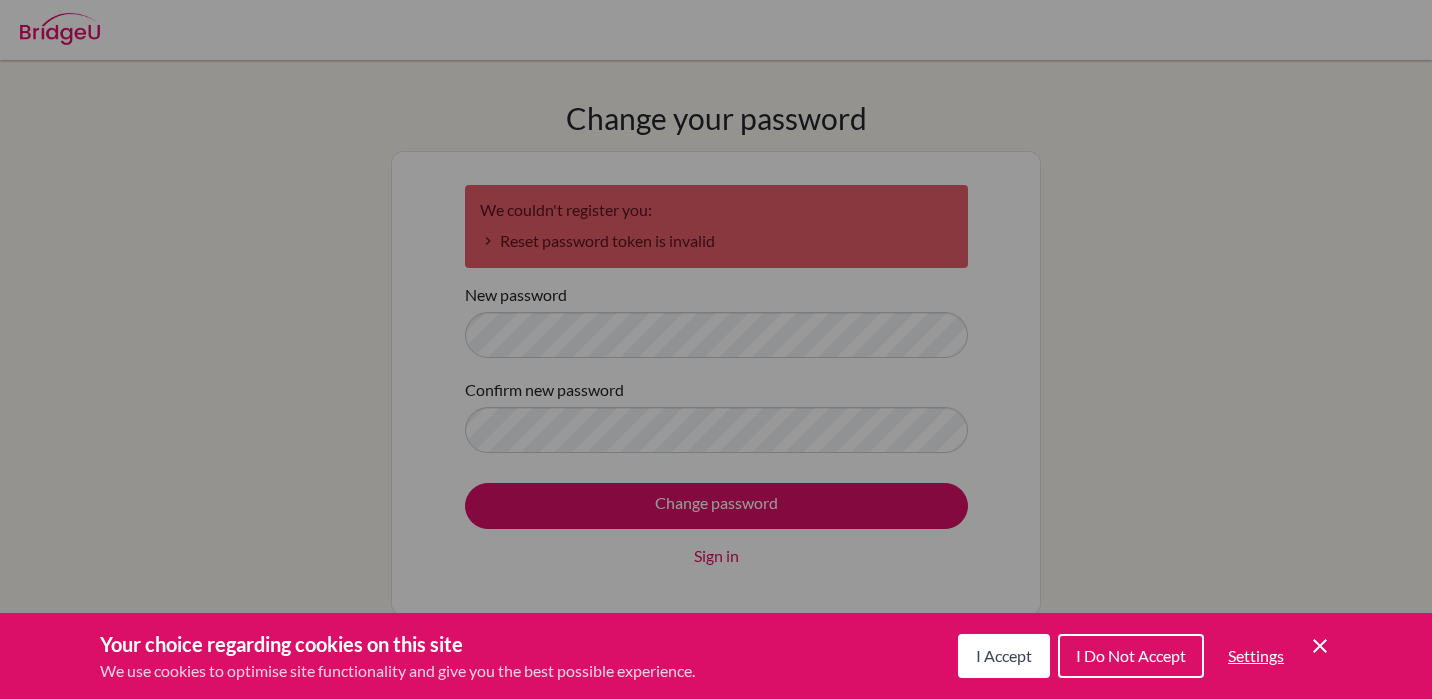 scroll, scrollTop: 0, scrollLeft: 0, axis: both 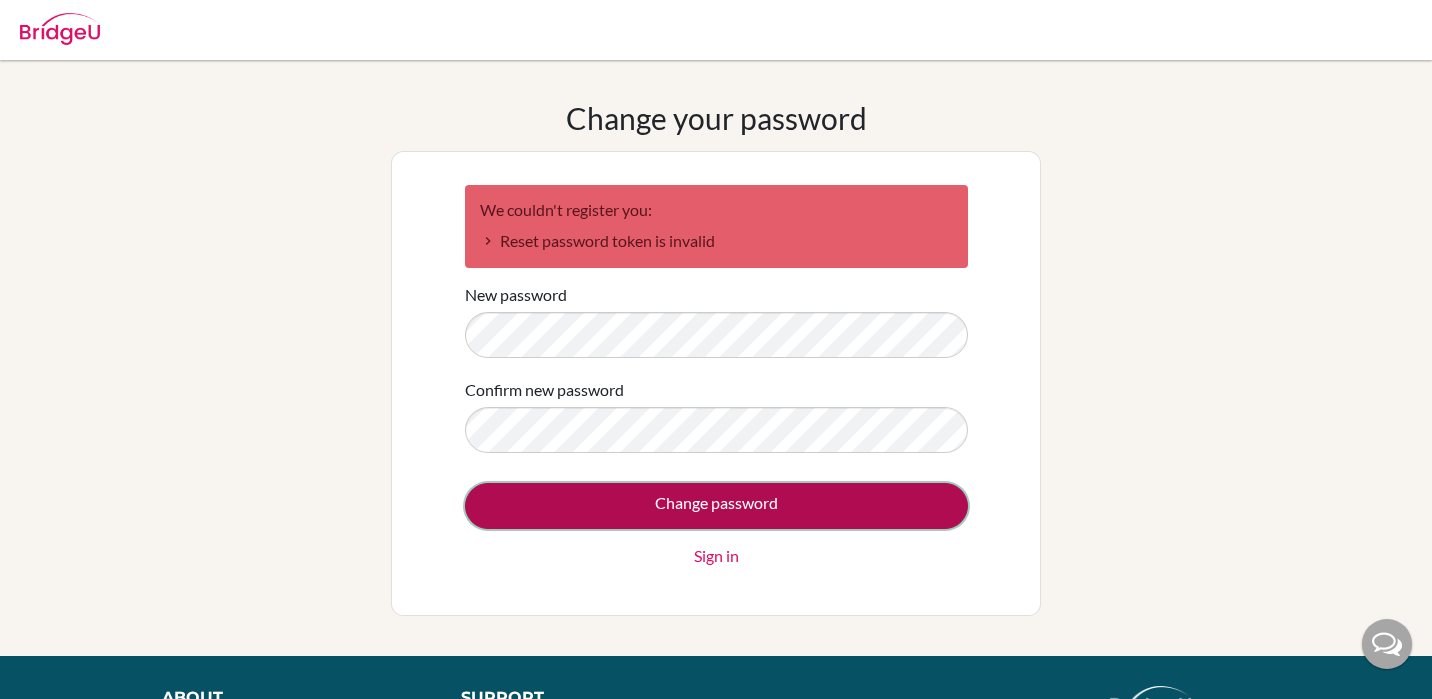 click on "Change password" at bounding box center (716, 506) 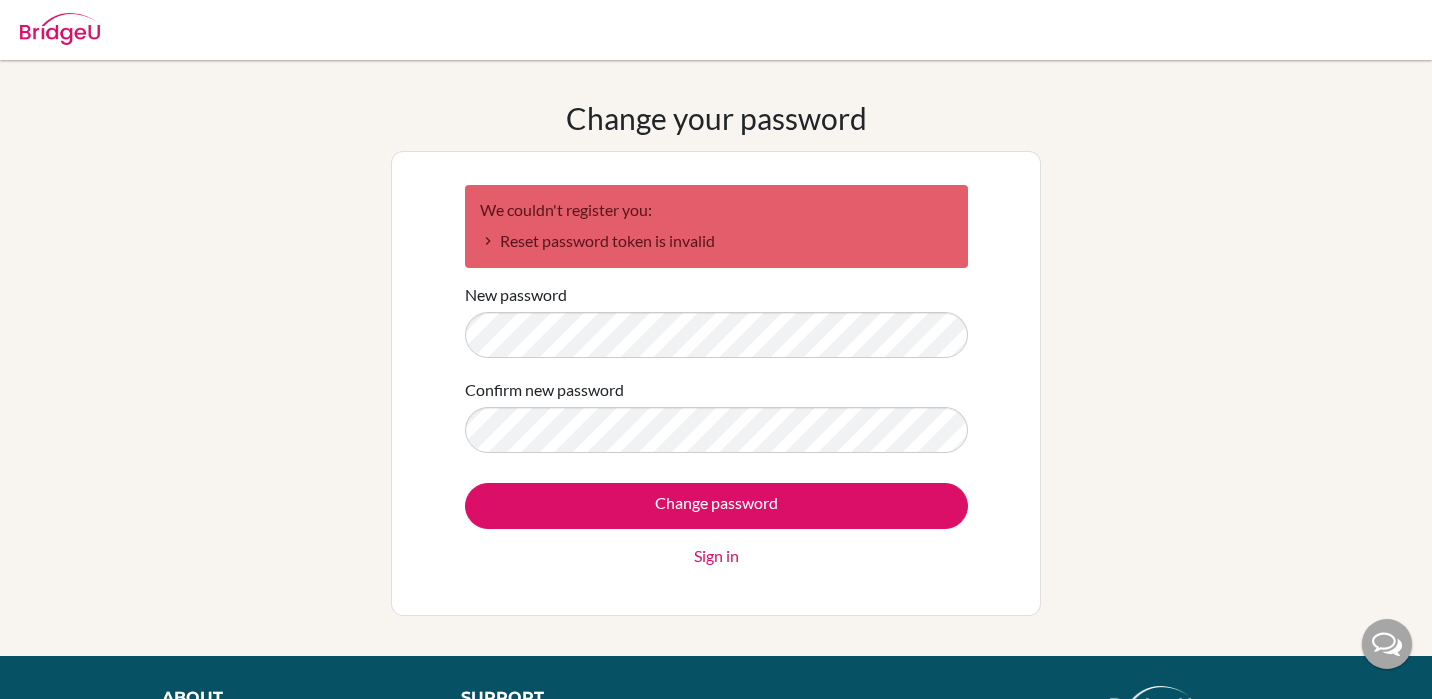 scroll, scrollTop: 0, scrollLeft: 0, axis: both 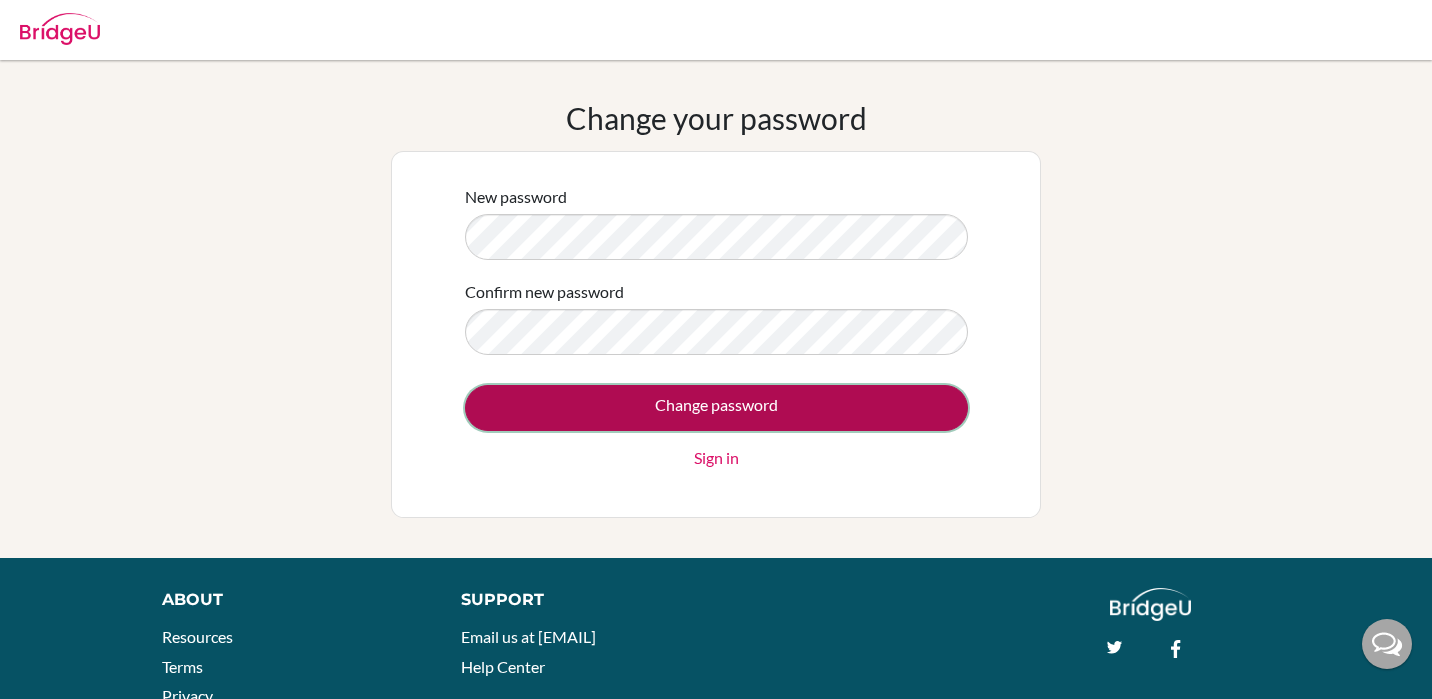 click on "Change password" at bounding box center (716, 408) 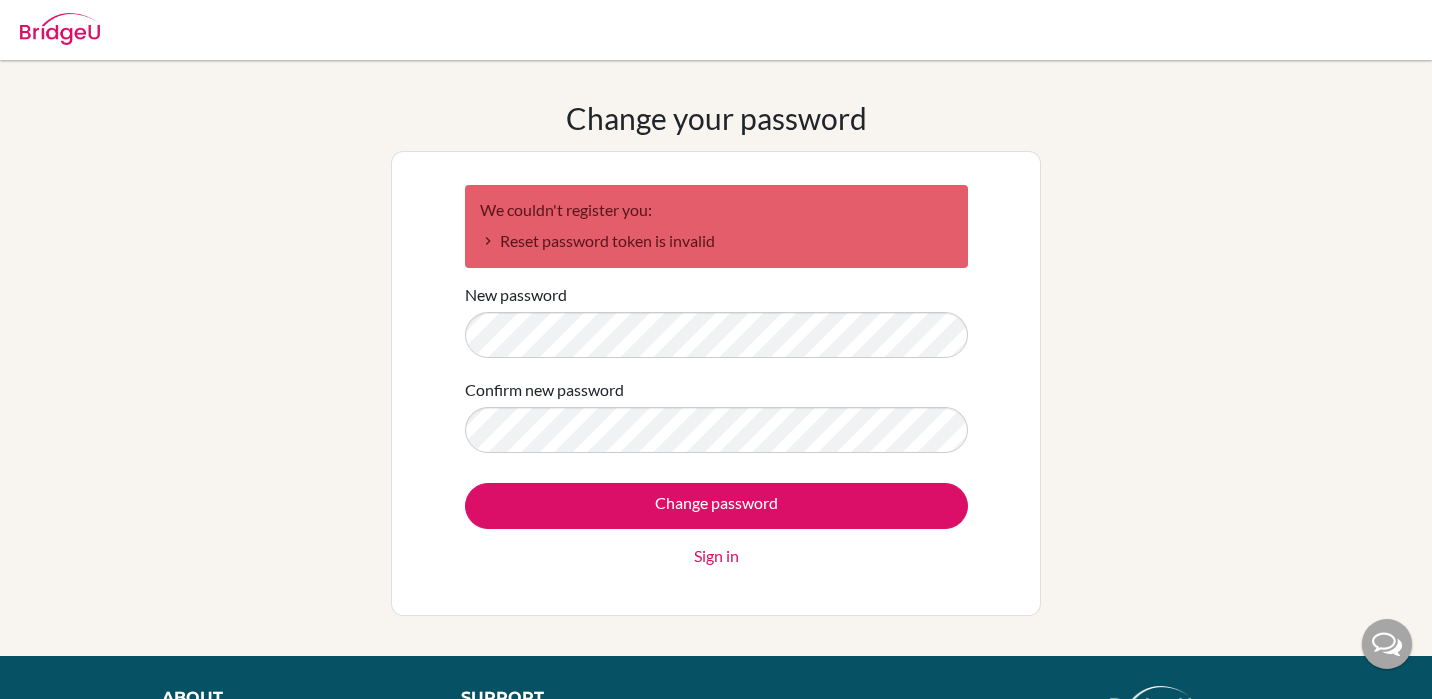 scroll, scrollTop: 0, scrollLeft: 0, axis: both 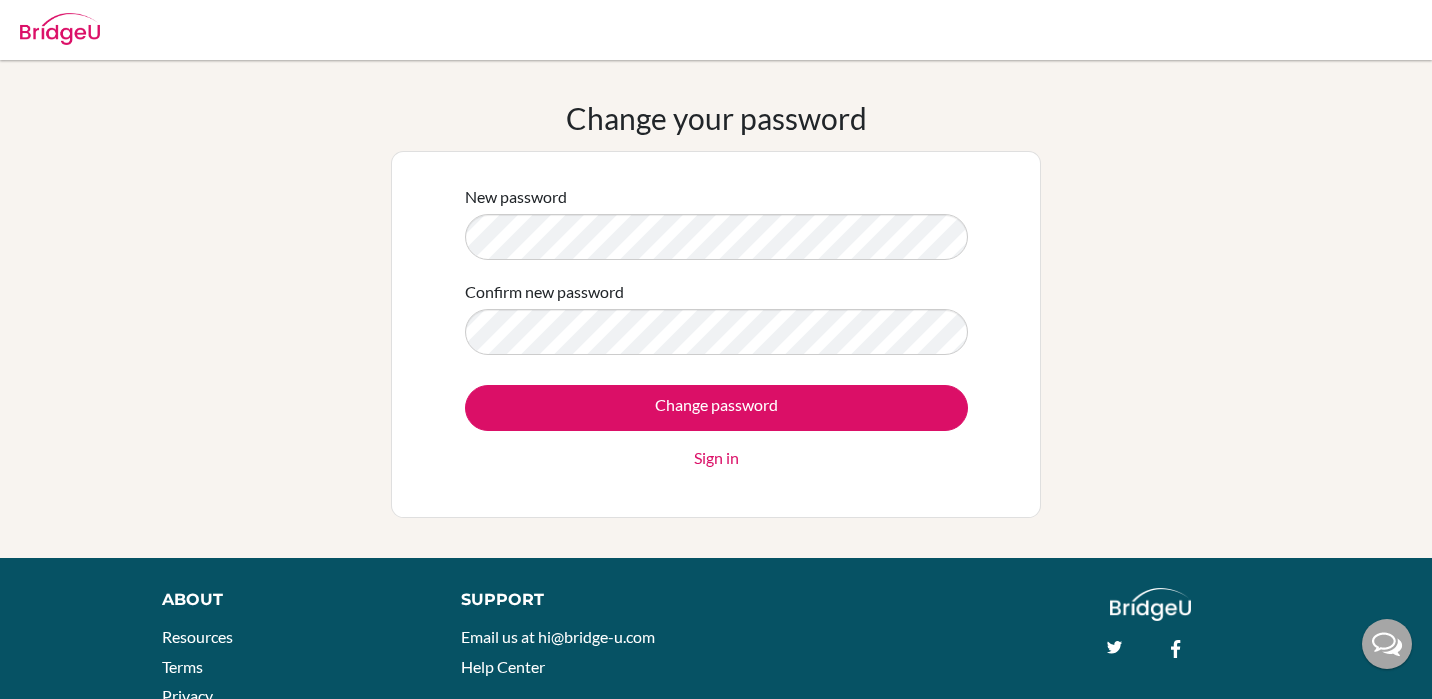 click on "Confirm new password" at bounding box center [716, 317] 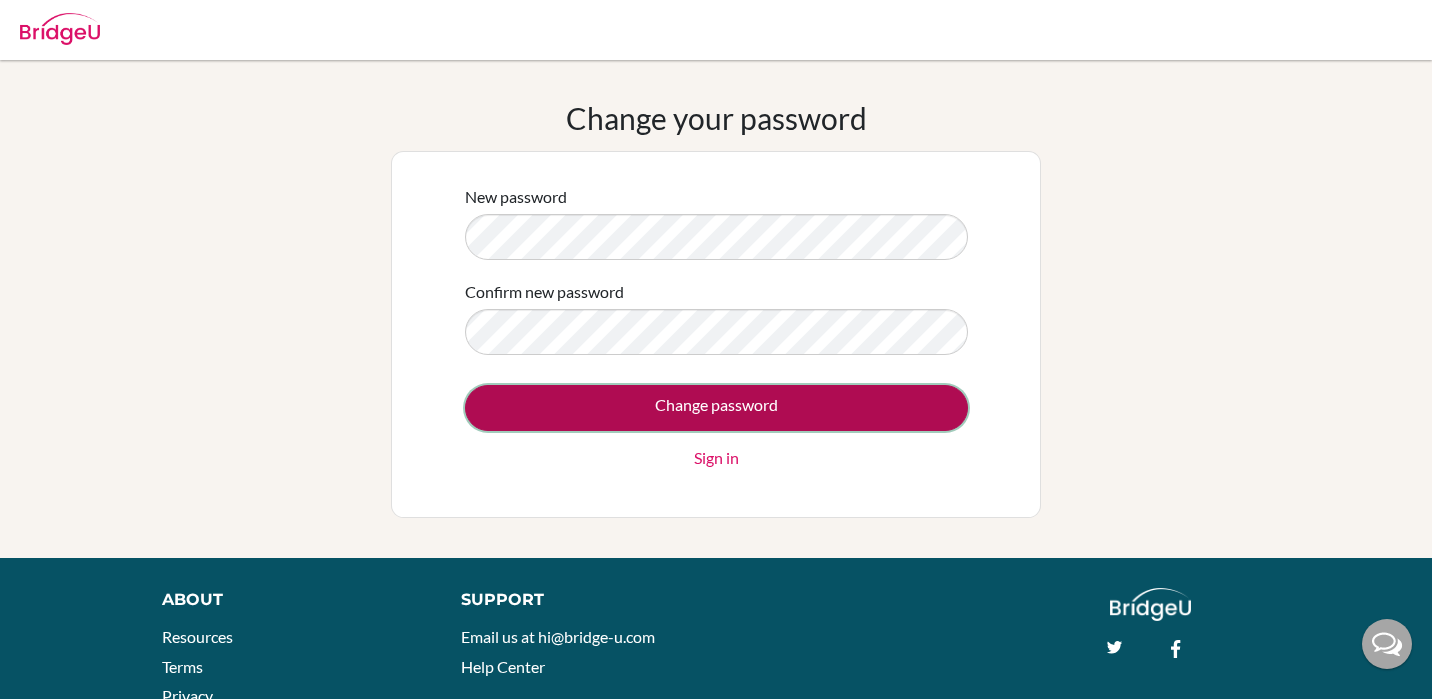 click on "Change password" at bounding box center [716, 408] 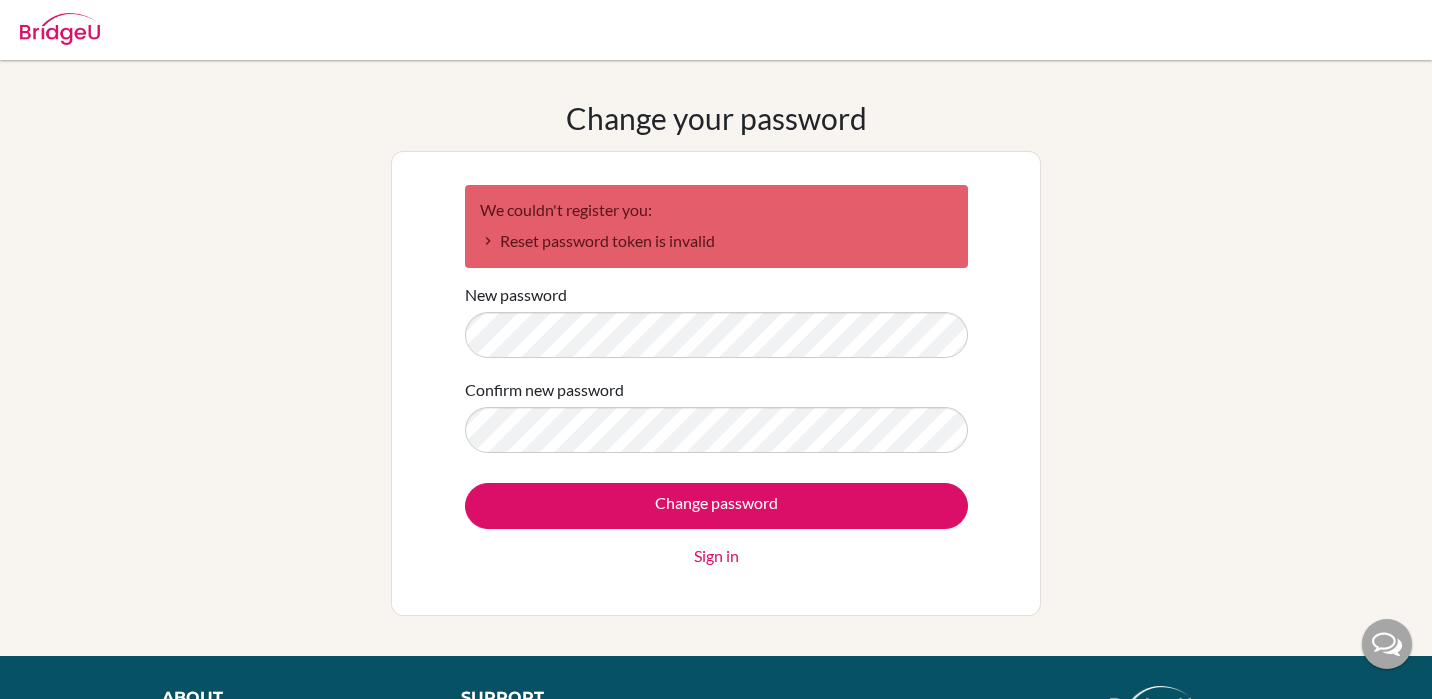 scroll, scrollTop: 0, scrollLeft: 0, axis: both 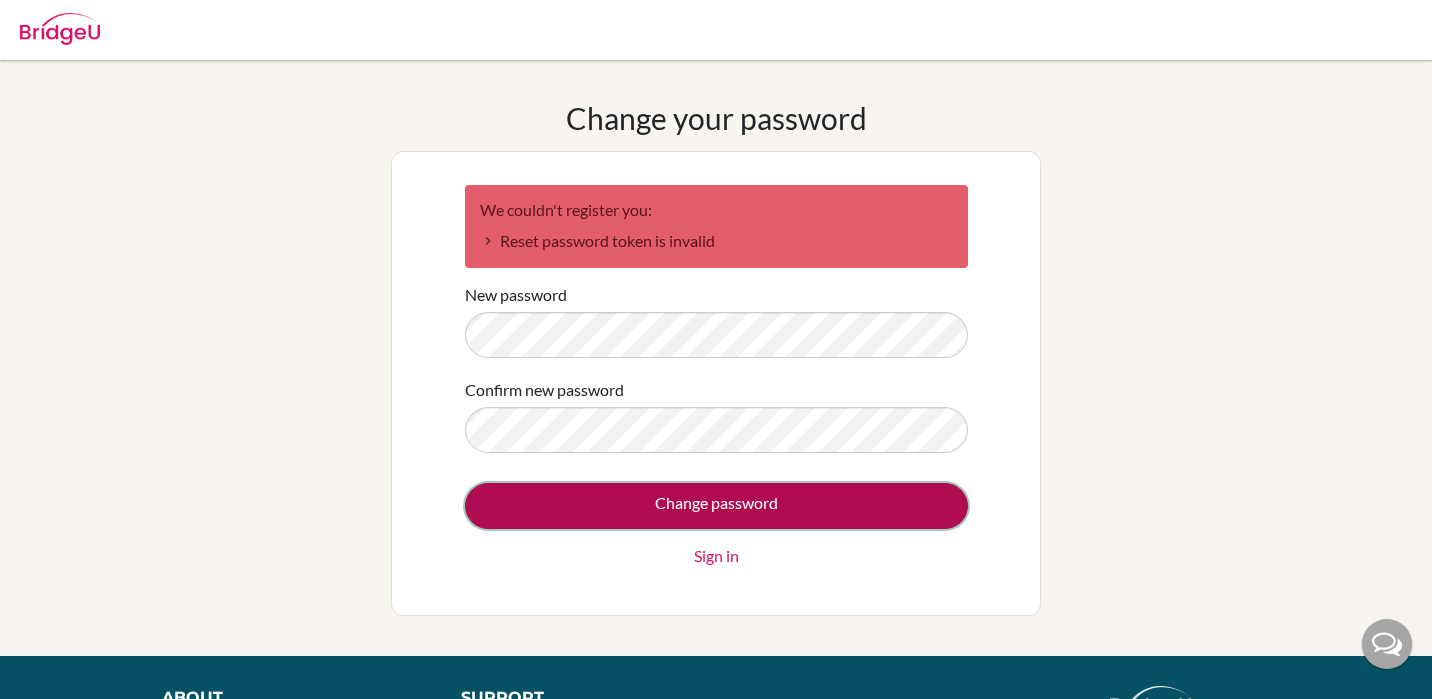 click on "Change password" at bounding box center (716, 506) 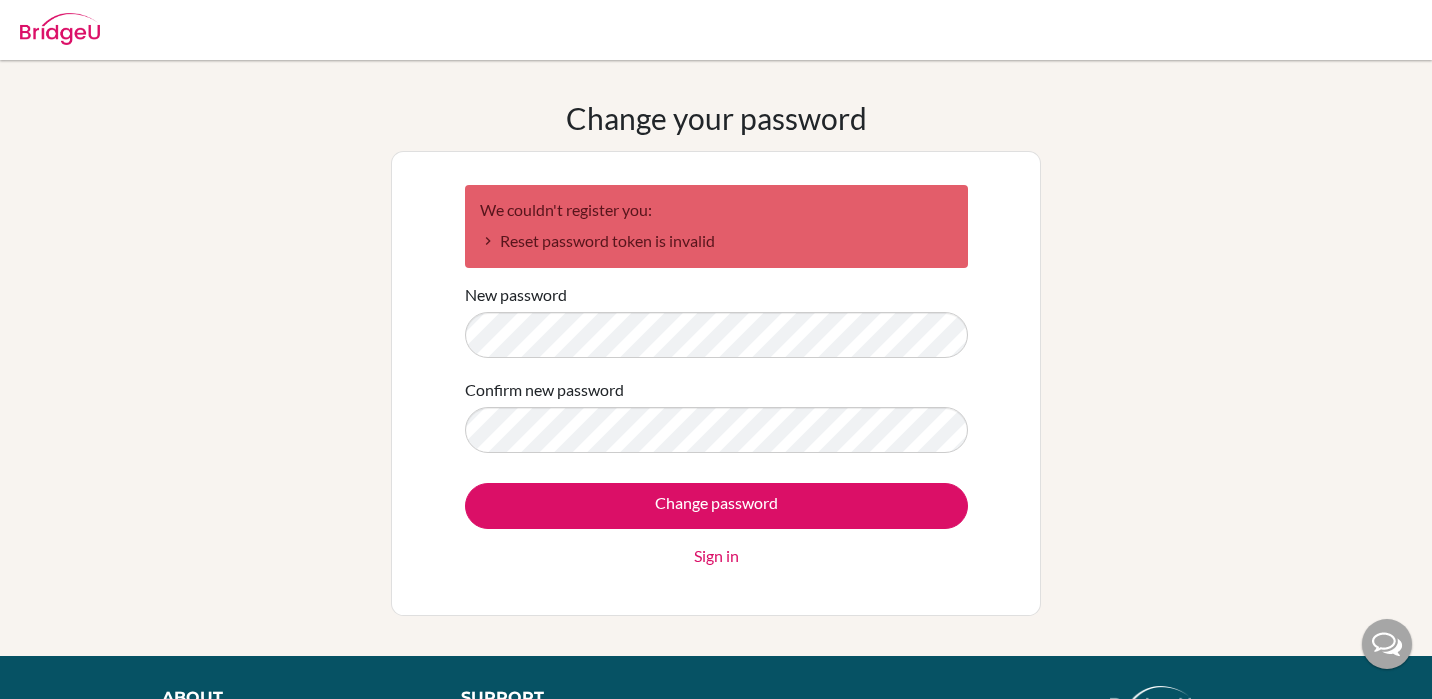 scroll, scrollTop: 0, scrollLeft: 0, axis: both 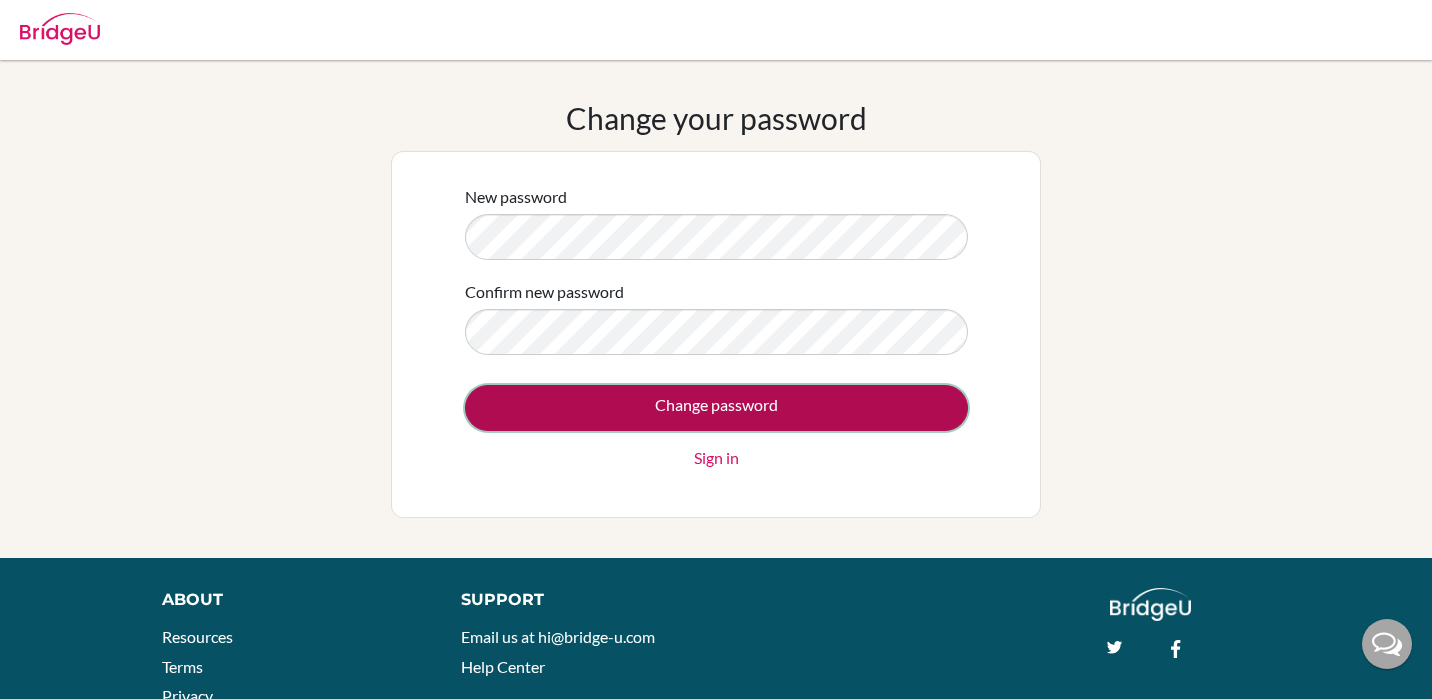 click on "Change password" at bounding box center (716, 408) 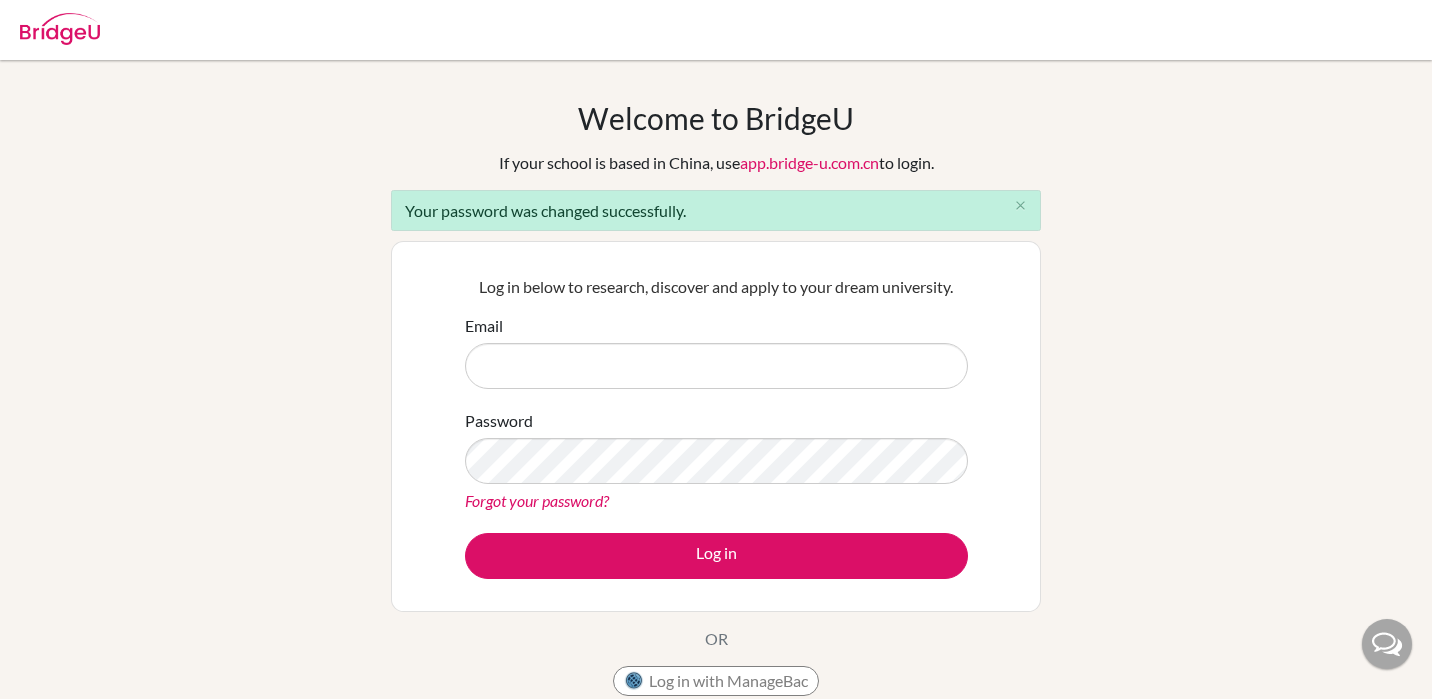scroll, scrollTop: 0, scrollLeft: 0, axis: both 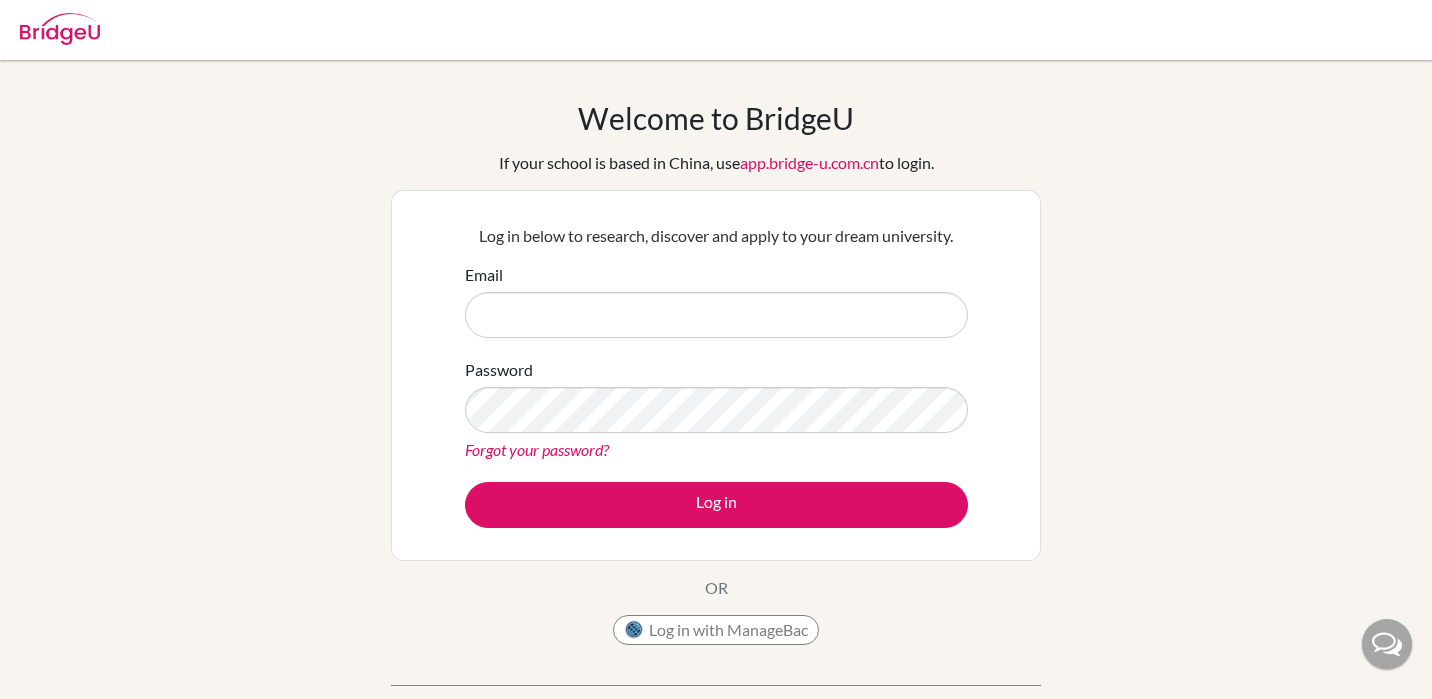 type on "H" 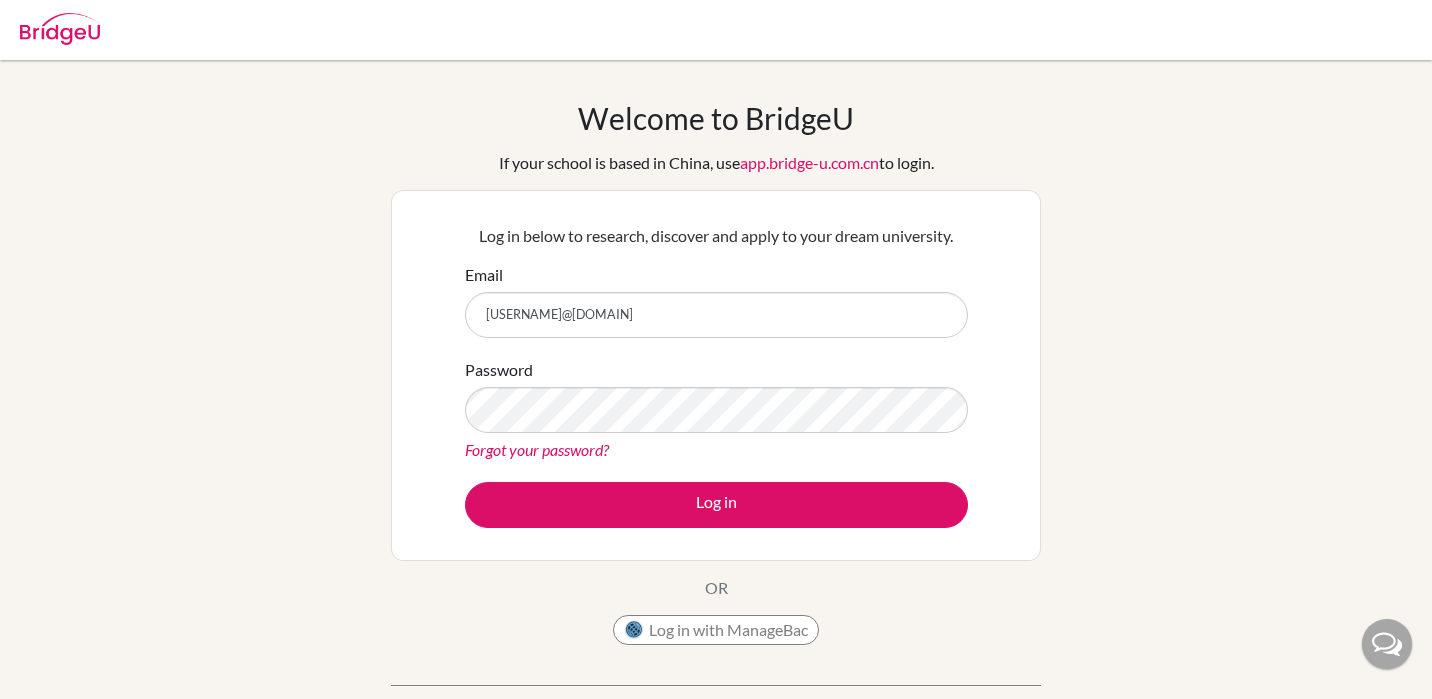 type on "[USERNAME]@[DOMAIN]" 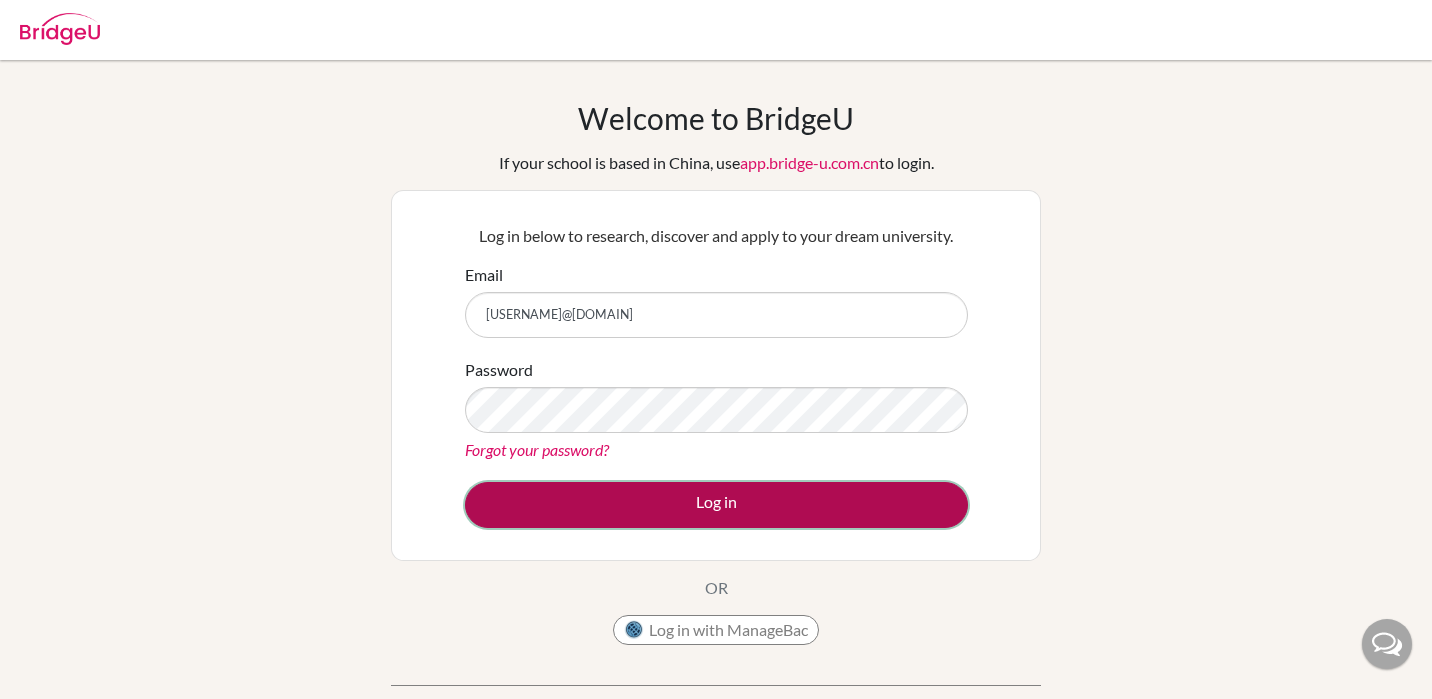 click on "Log in" at bounding box center [716, 505] 